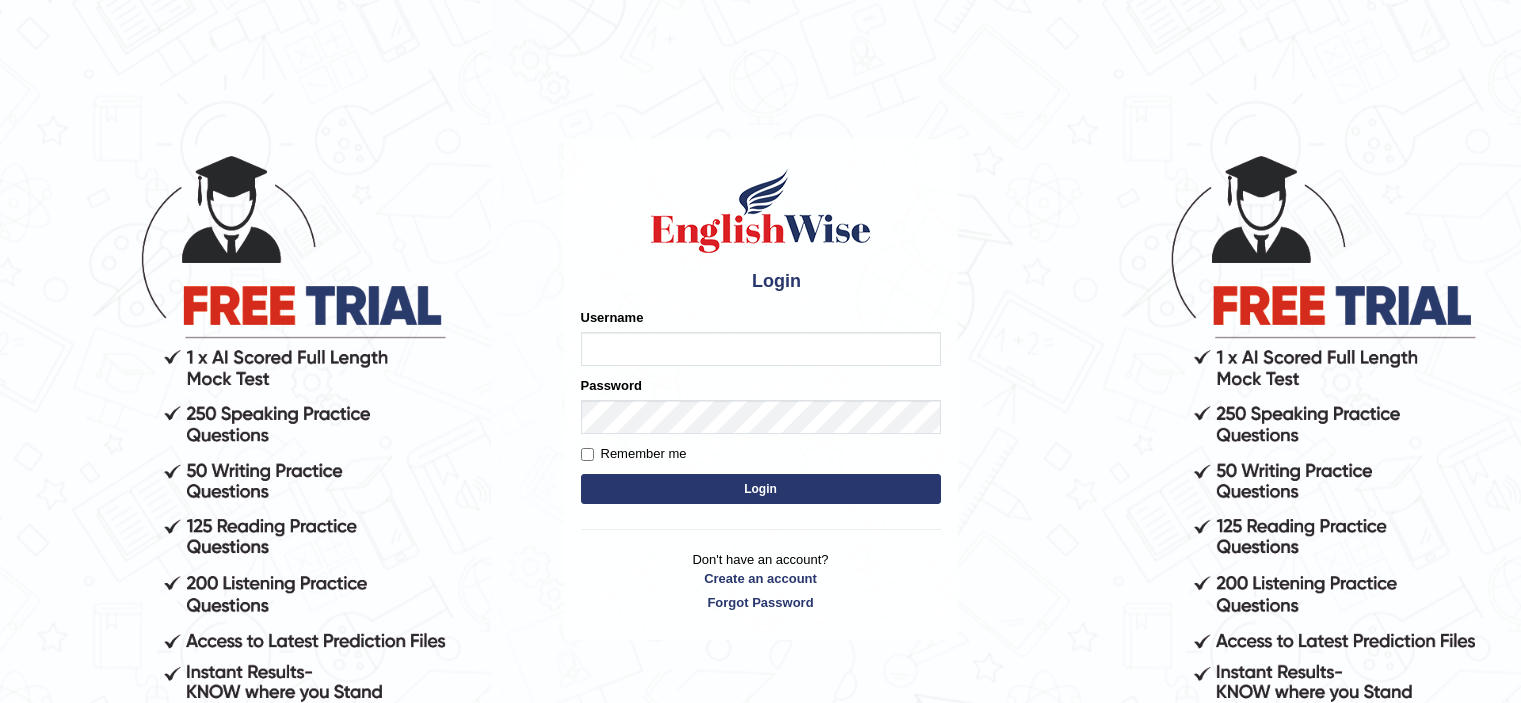 click on "Username" at bounding box center (612, 317) 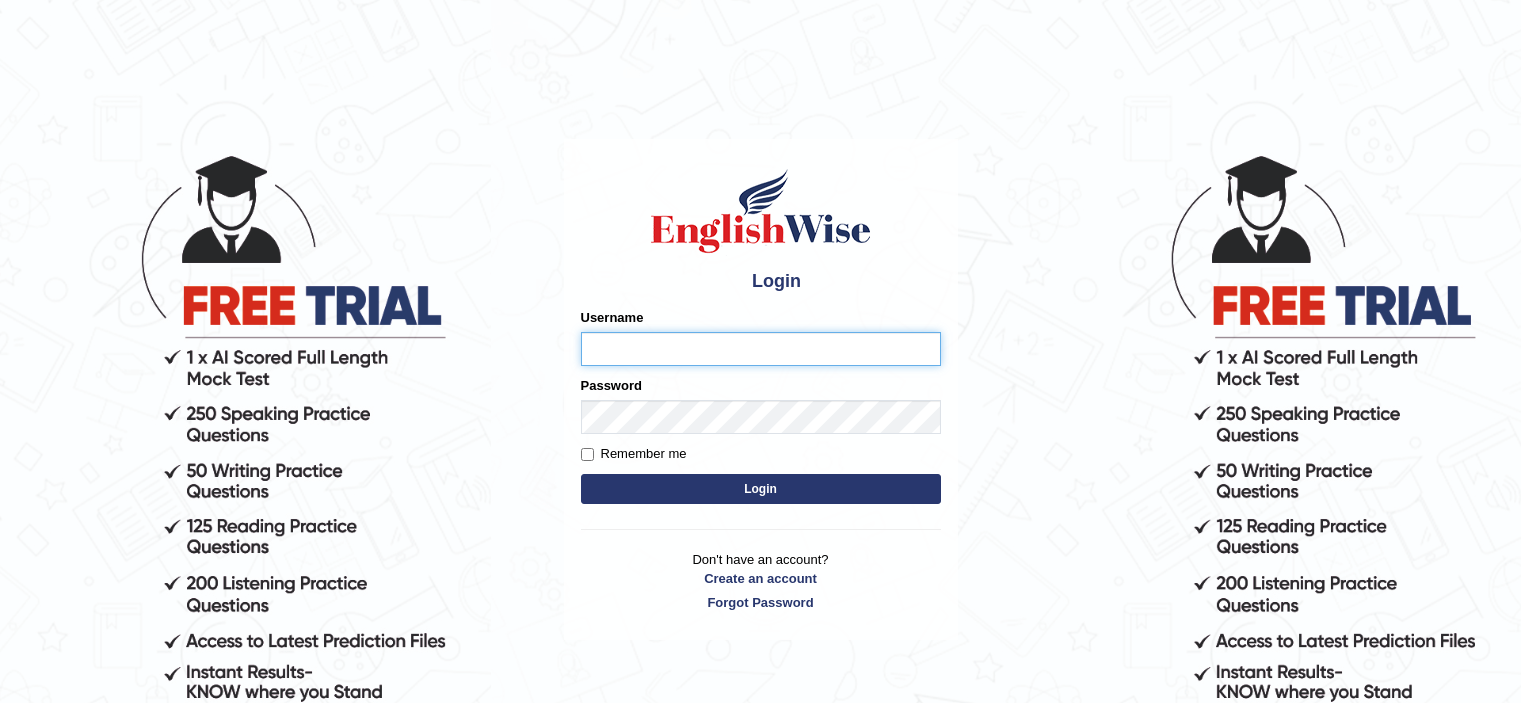 click on "Username" at bounding box center [761, 349] 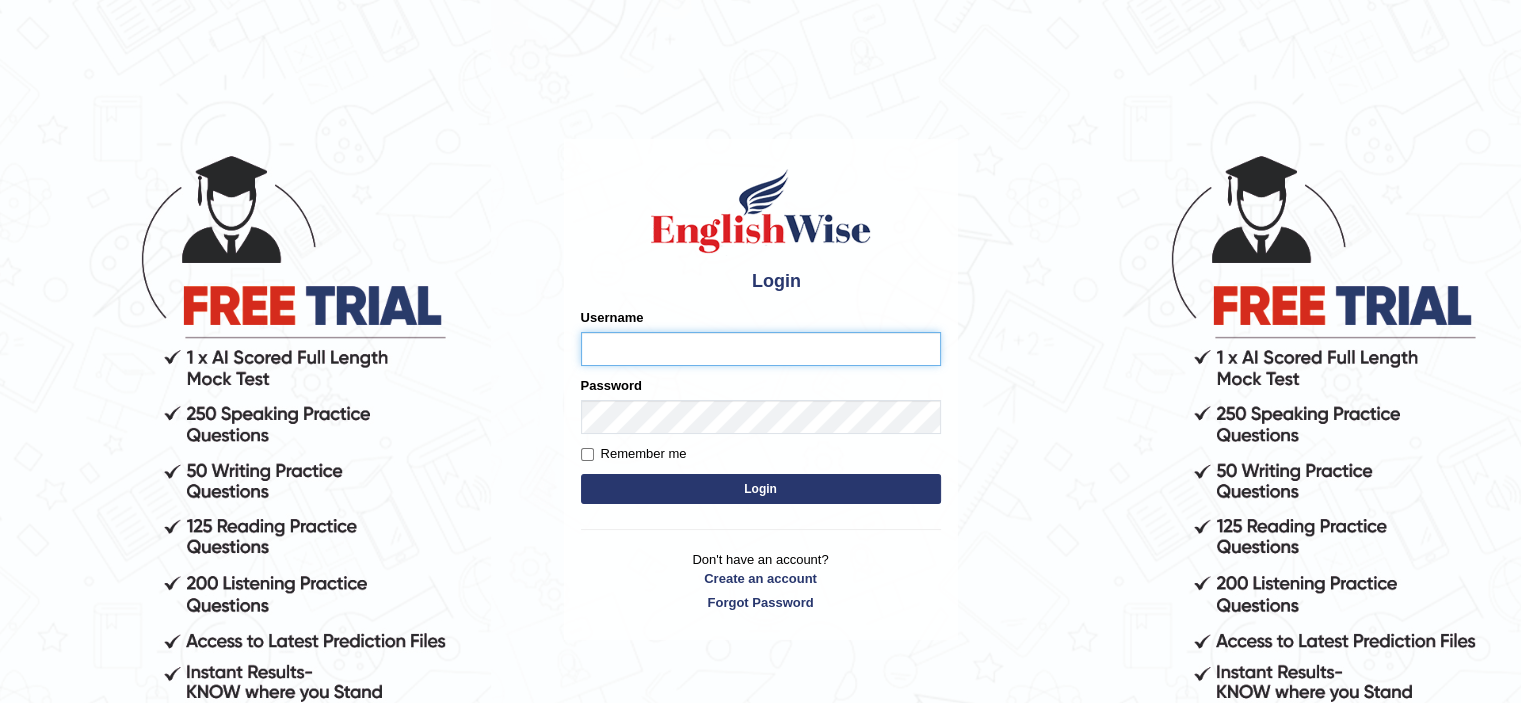scroll, scrollTop: 0, scrollLeft: 0, axis: both 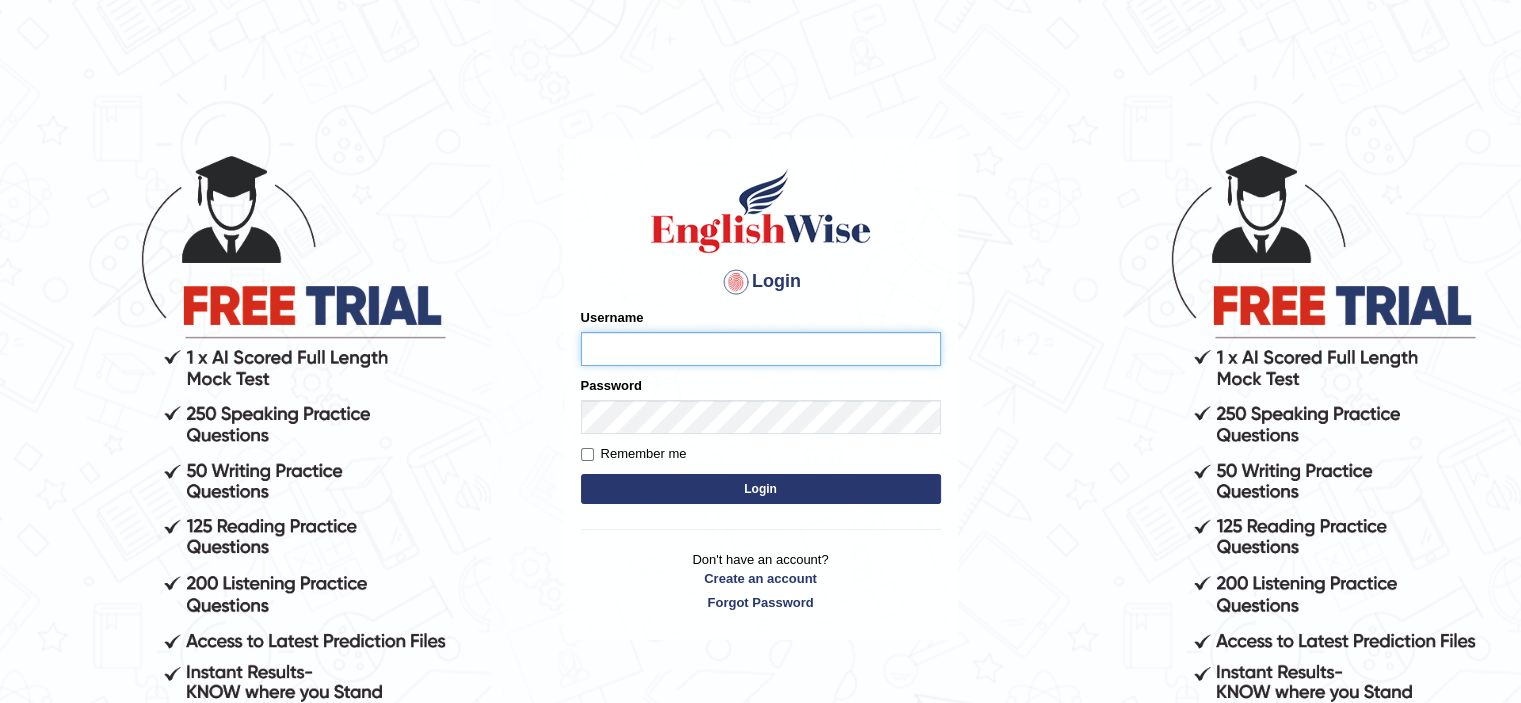 click on "Username" at bounding box center [761, 349] 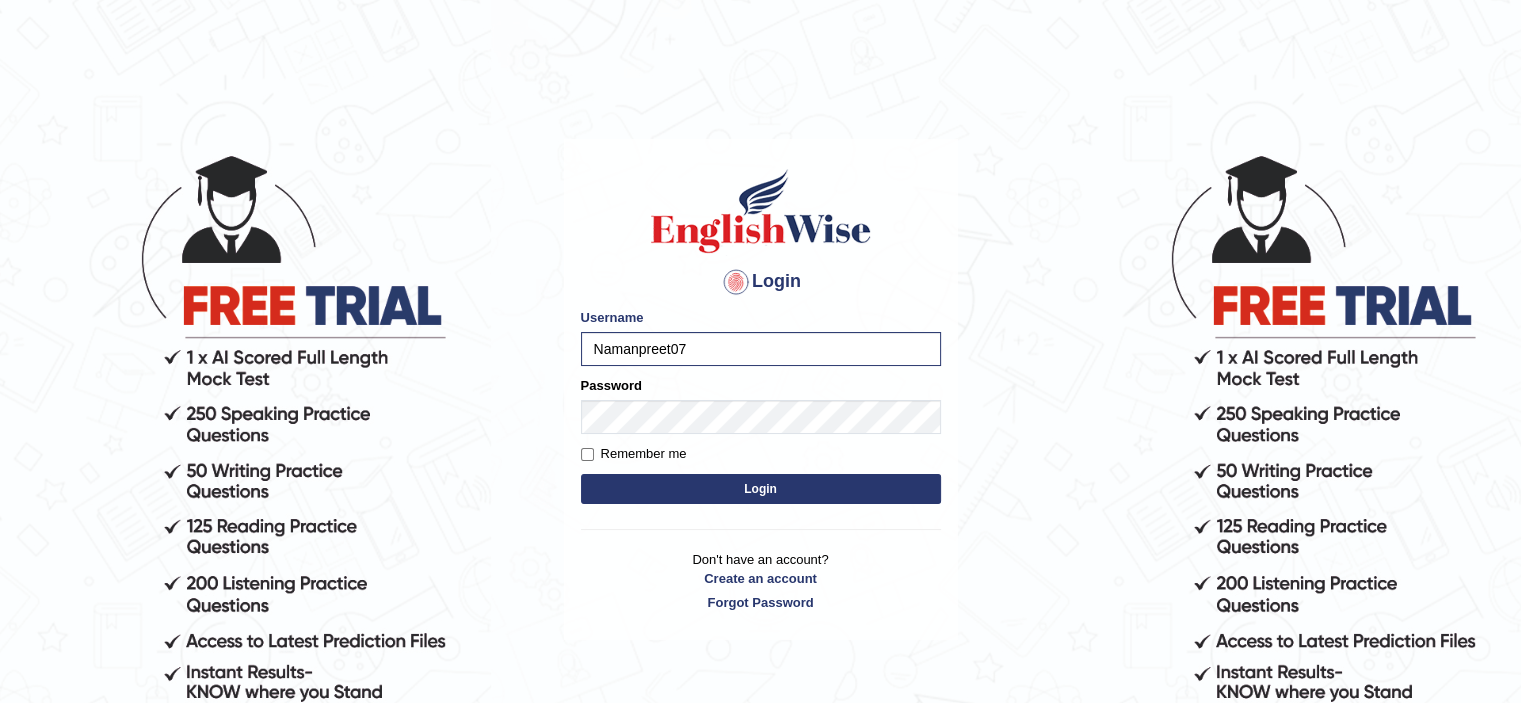click on "Login" at bounding box center (761, 489) 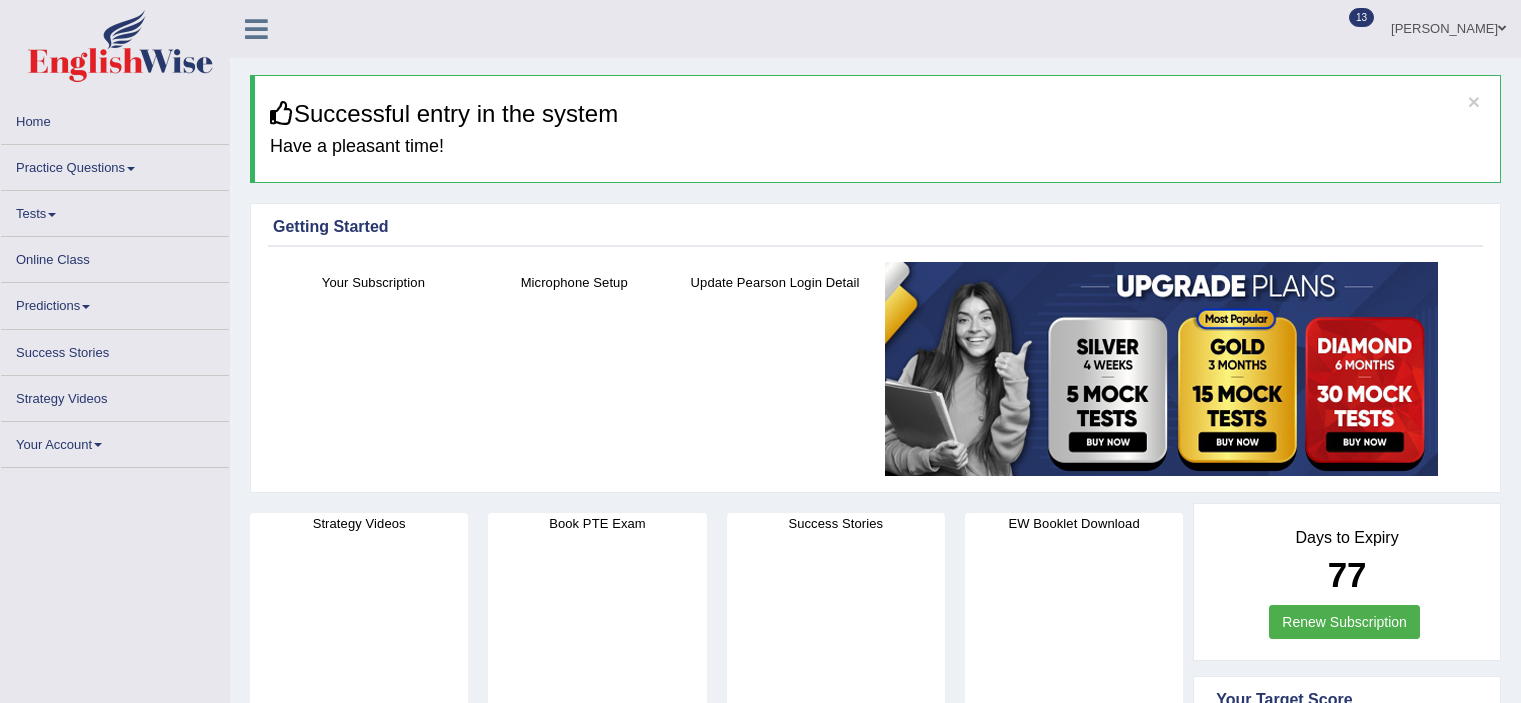 scroll, scrollTop: 0, scrollLeft: 0, axis: both 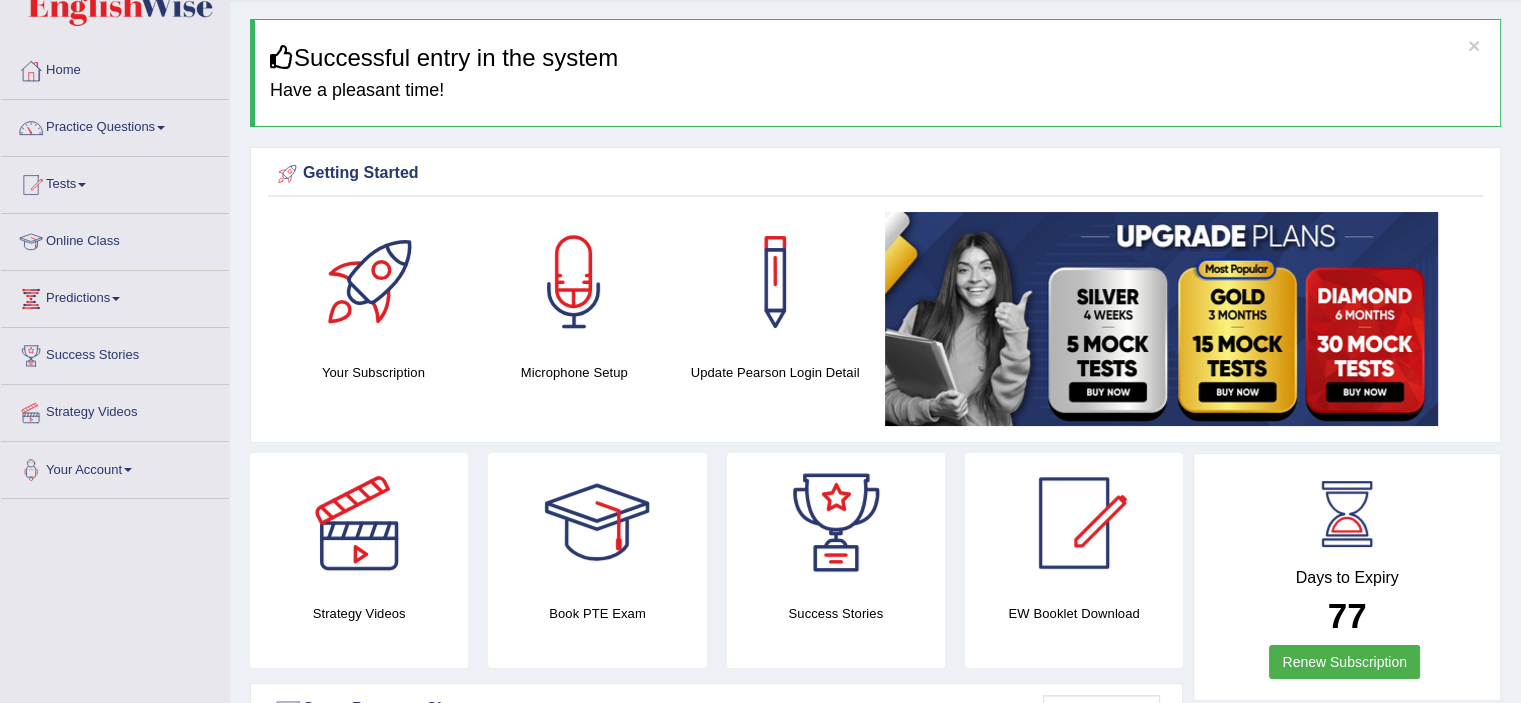 click on "Tests" at bounding box center (115, 182) 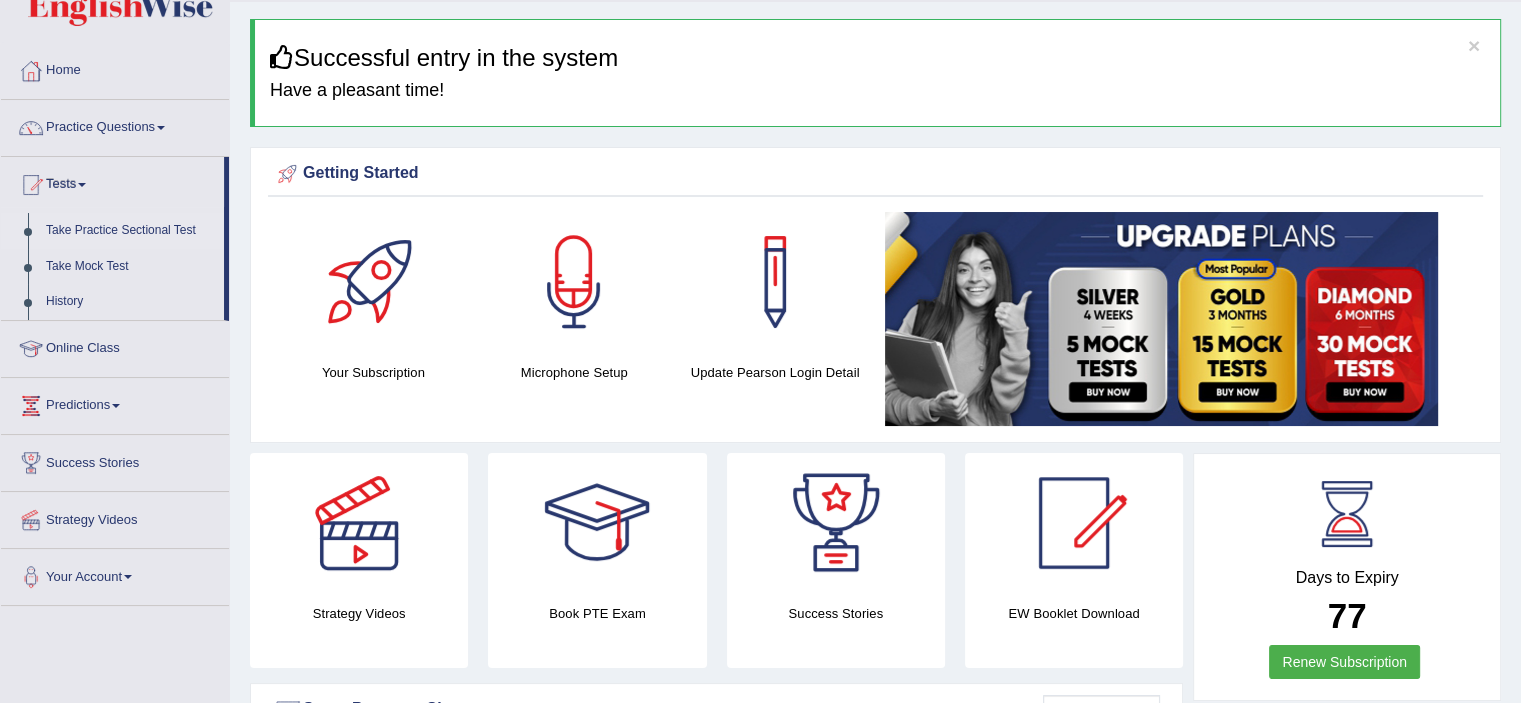 click on "Take Practice Sectional Test" at bounding box center (130, 231) 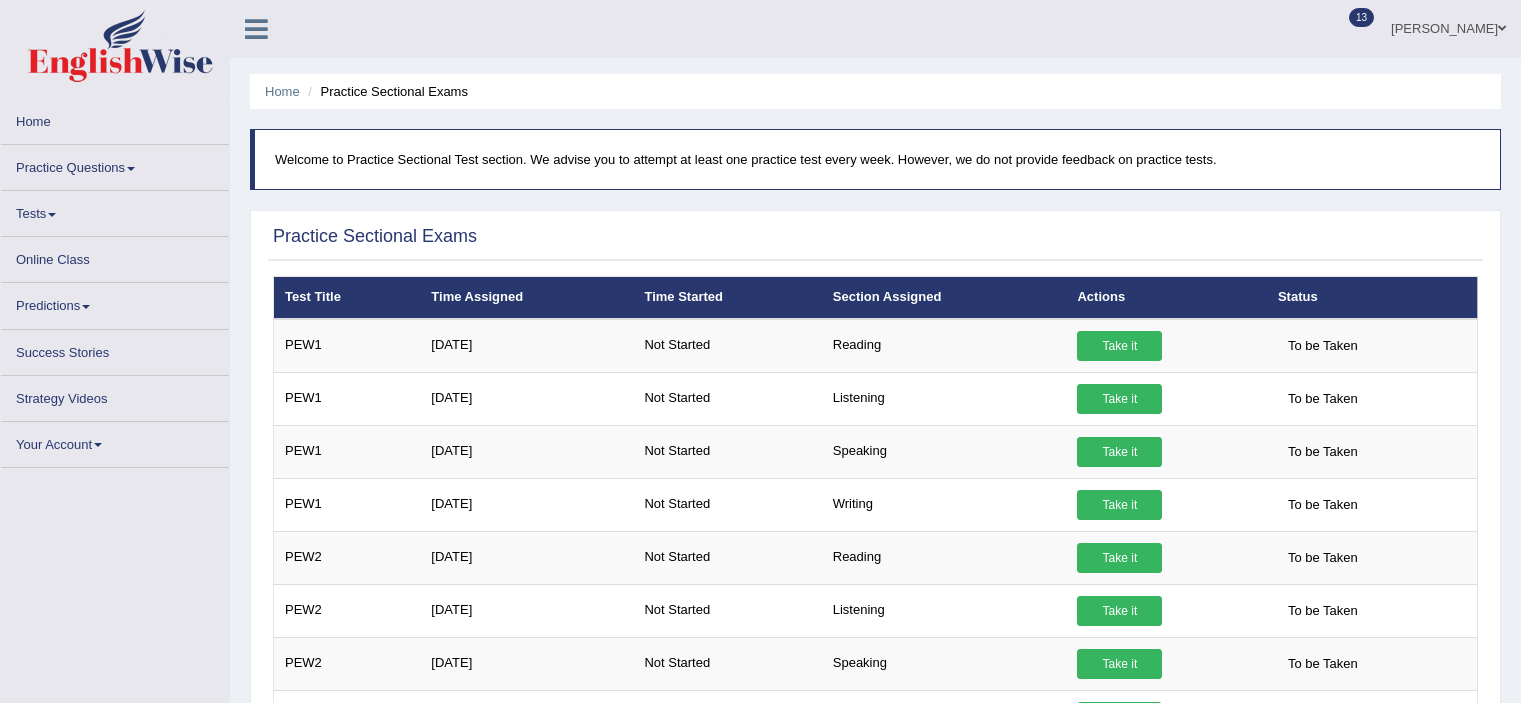 click on "Practice Questions" at bounding box center (115, 164) 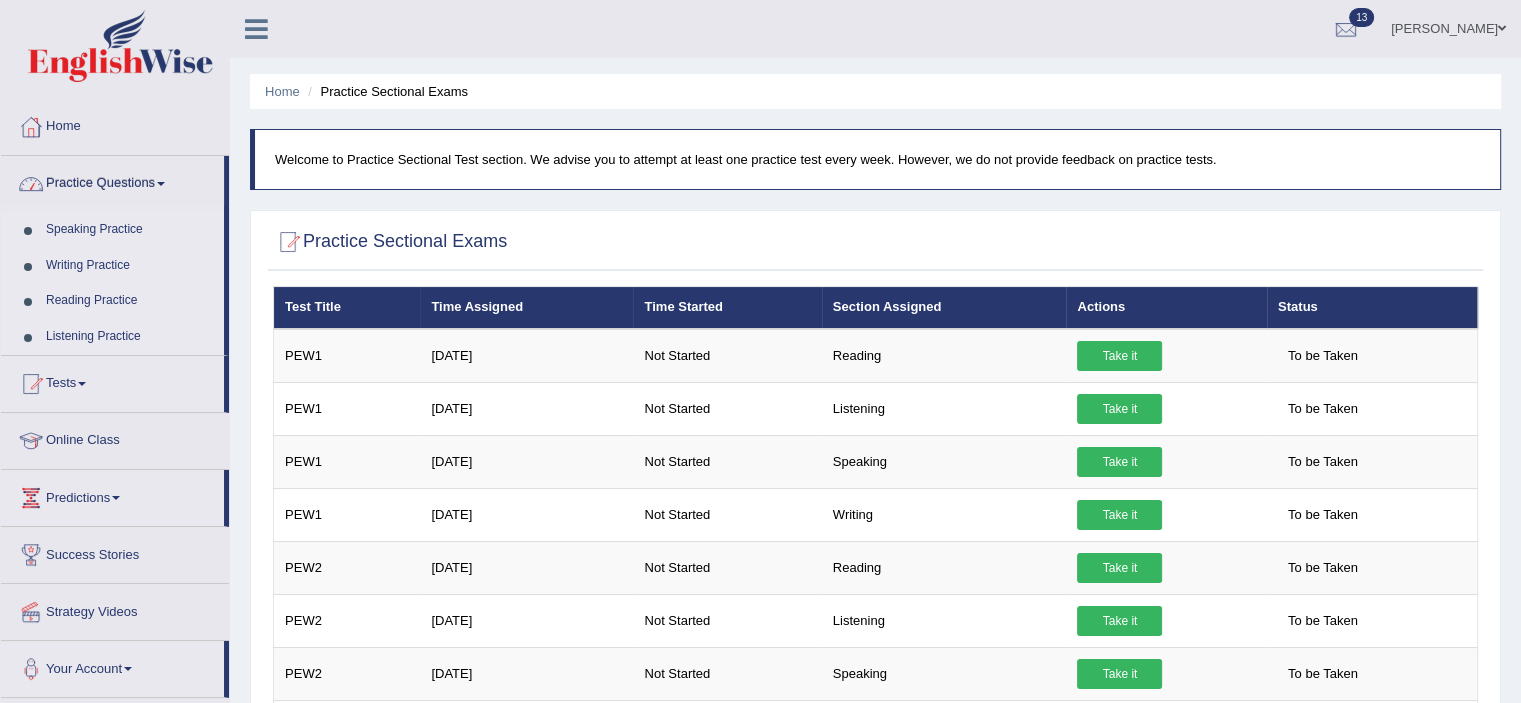 scroll, scrollTop: 0, scrollLeft: 0, axis: both 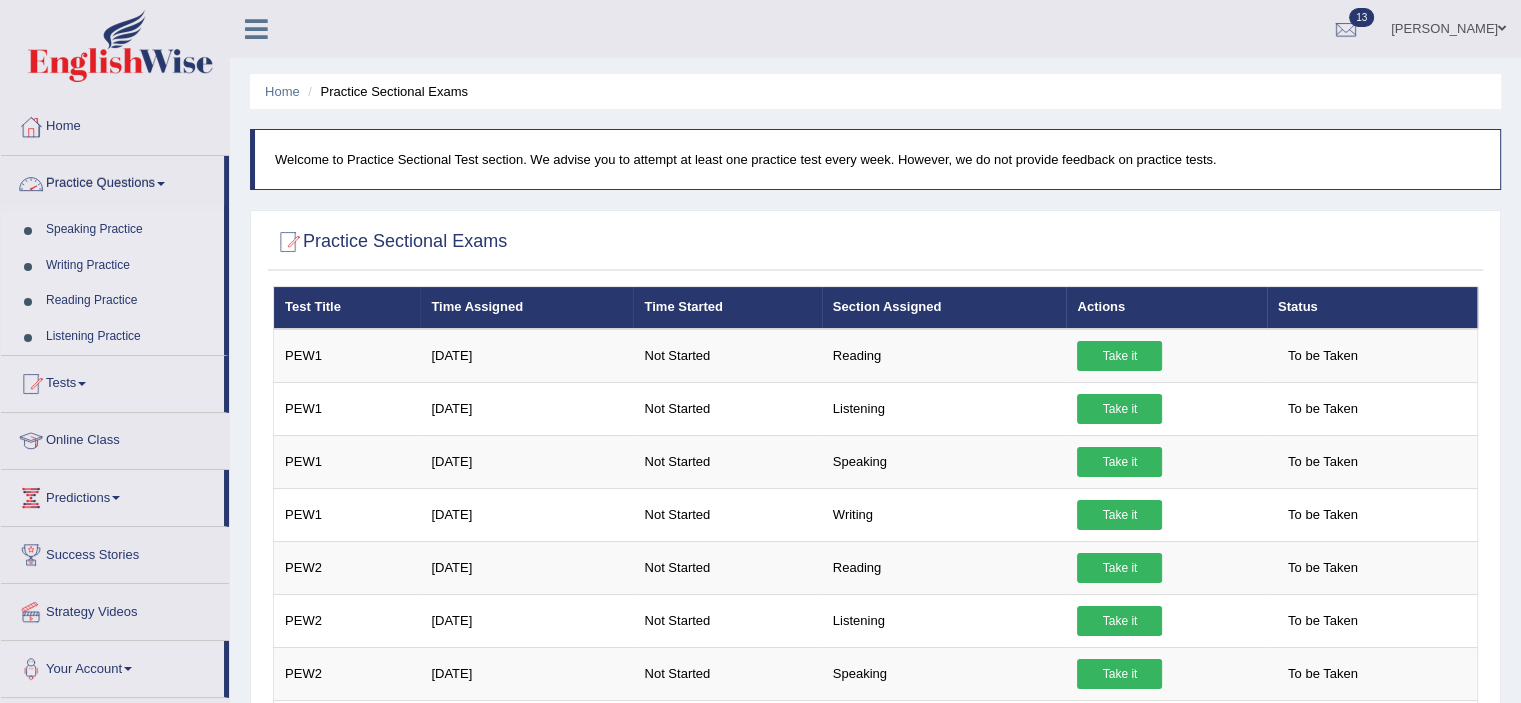 click on "Practice Questions" at bounding box center [112, 181] 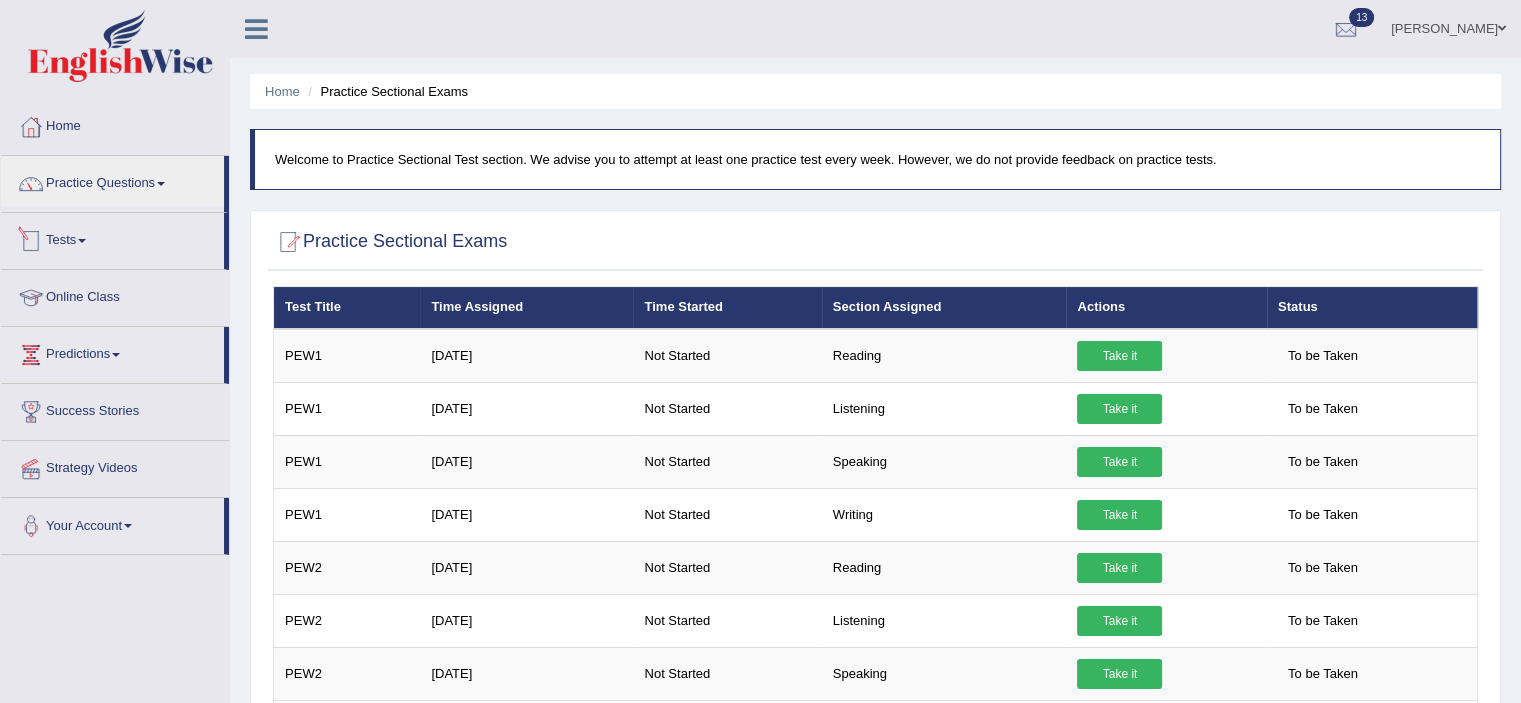 click on "Tests" at bounding box center [112, 238] 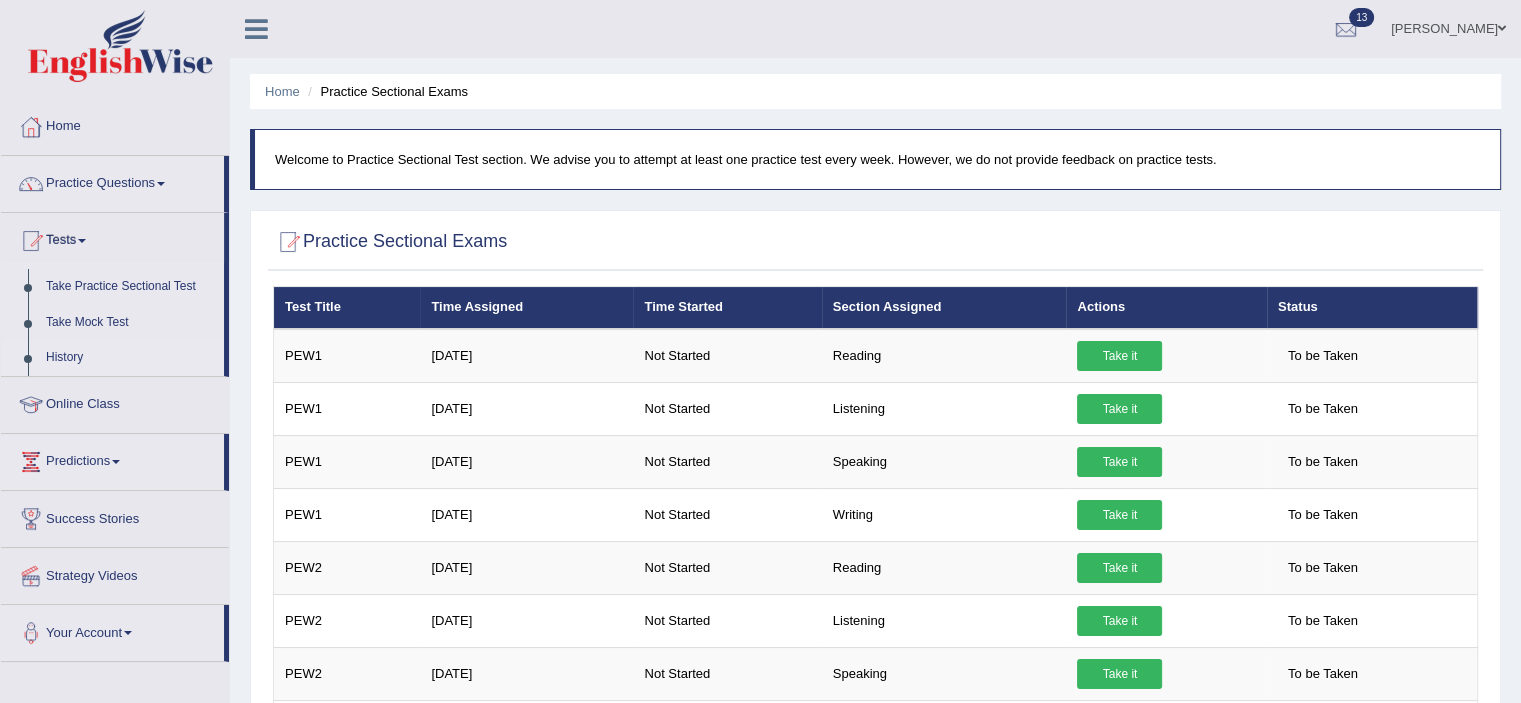 click on "History" at bounding box center (130, 358) 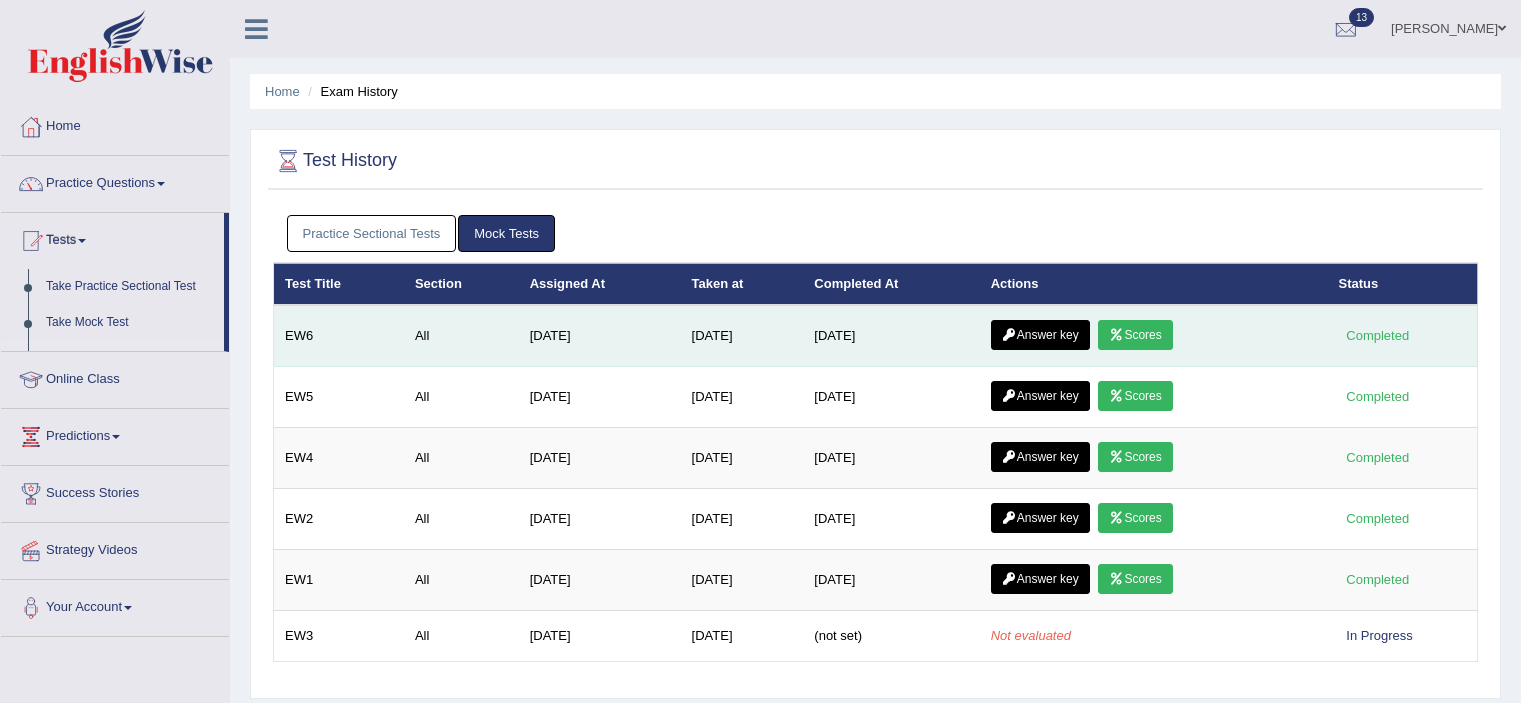 scroll, scrollTop: 0, scrollLeft: 0, axis: both 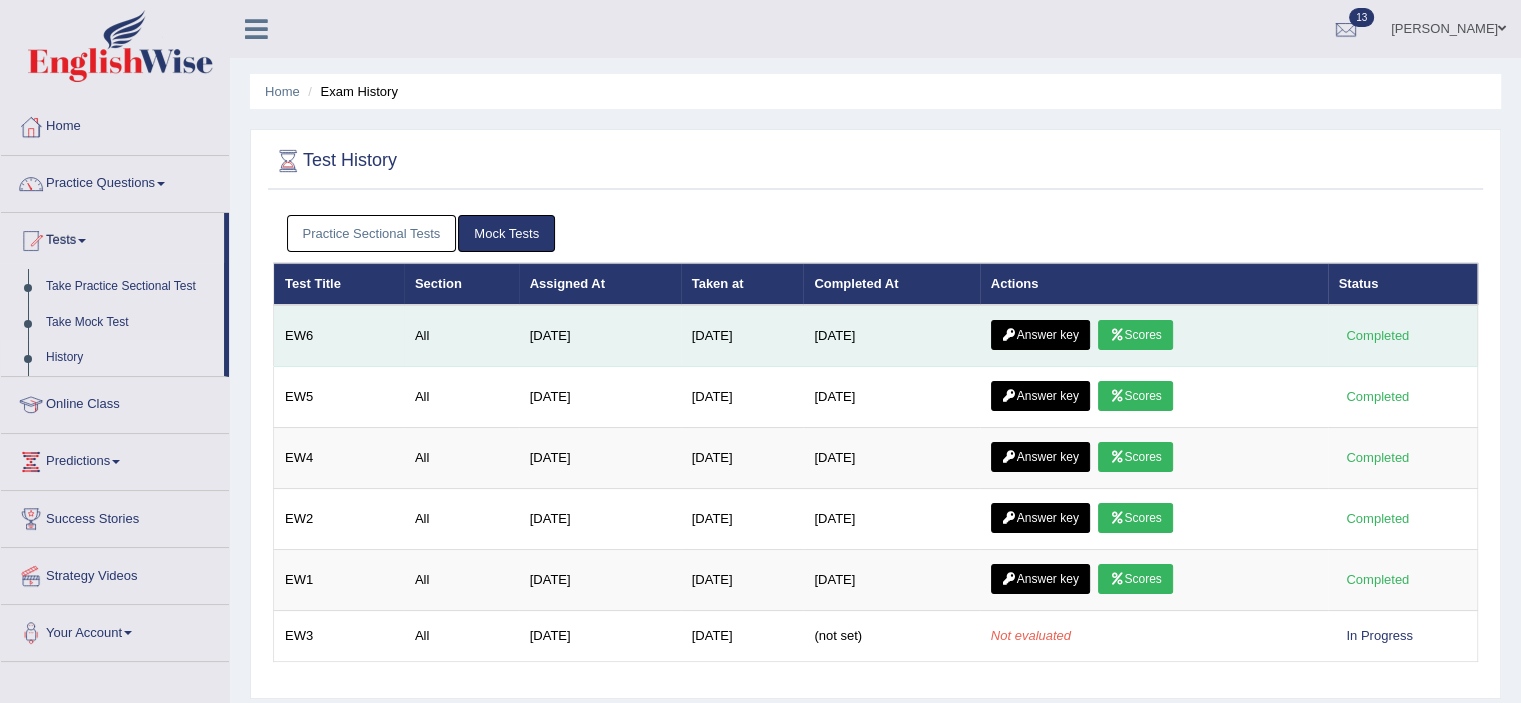 click on "Scores" at bounding box center (1135, 335) 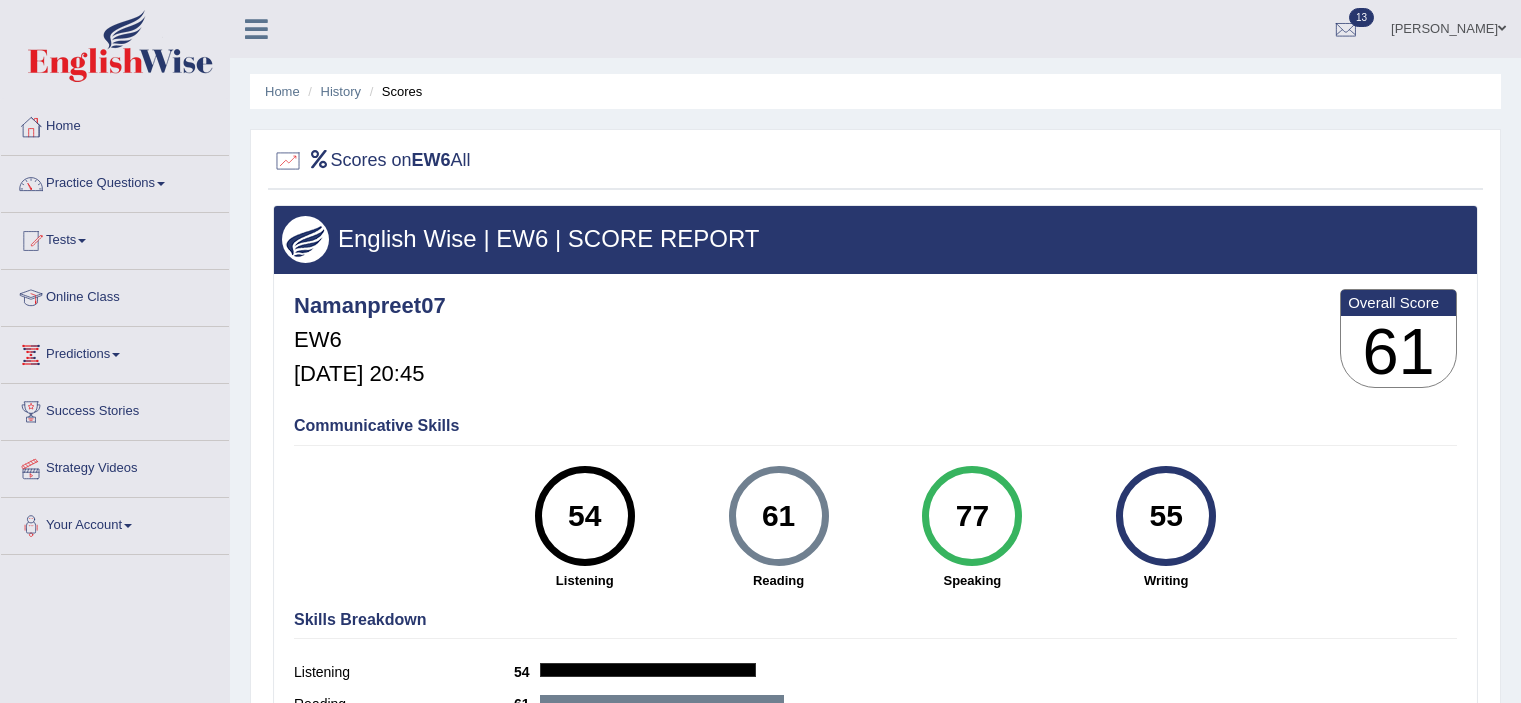 scroll, scrollTop: 0, scrollLeft: 0, axis: both 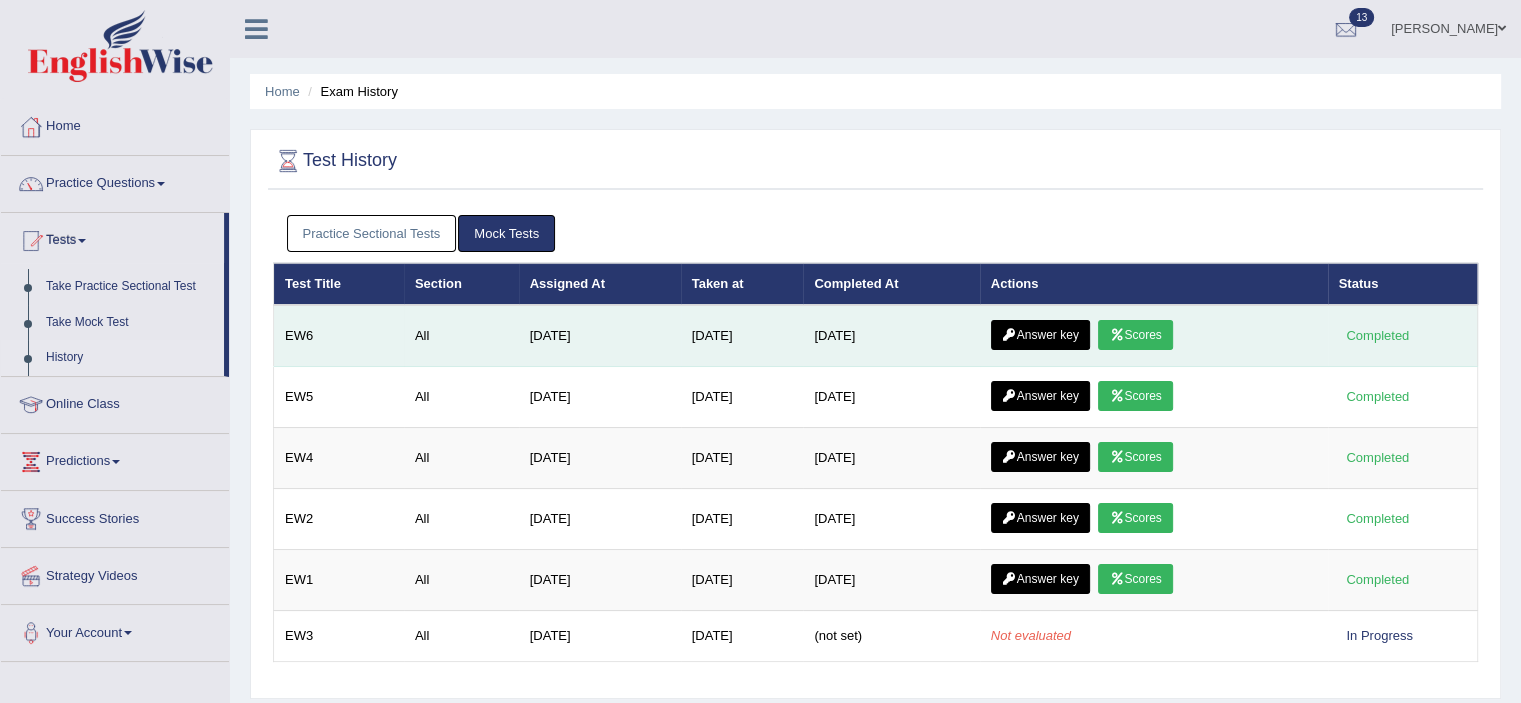 click on "Answer key" at bounding box center (1040, 335) 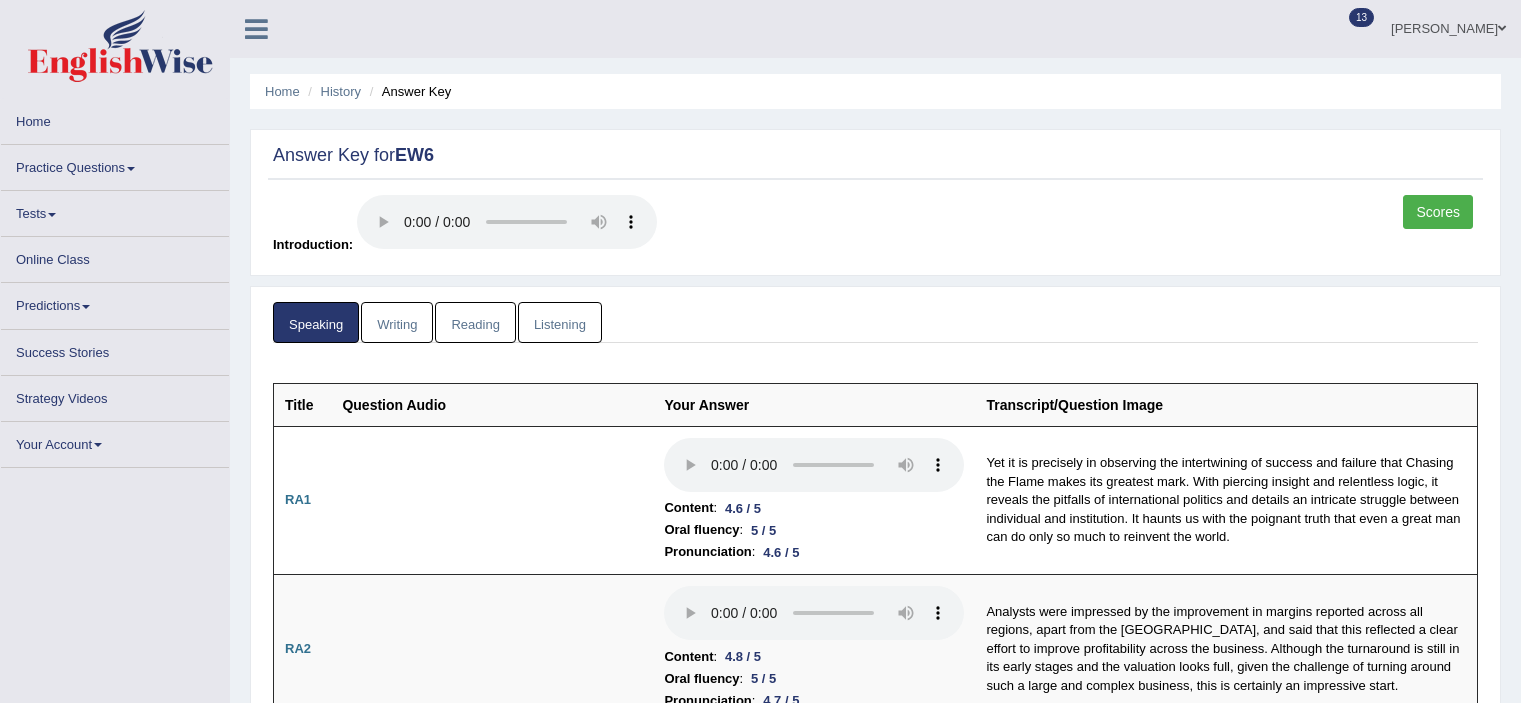 scroll, scrollTop: 0, scrollLeft: 0, axis: both 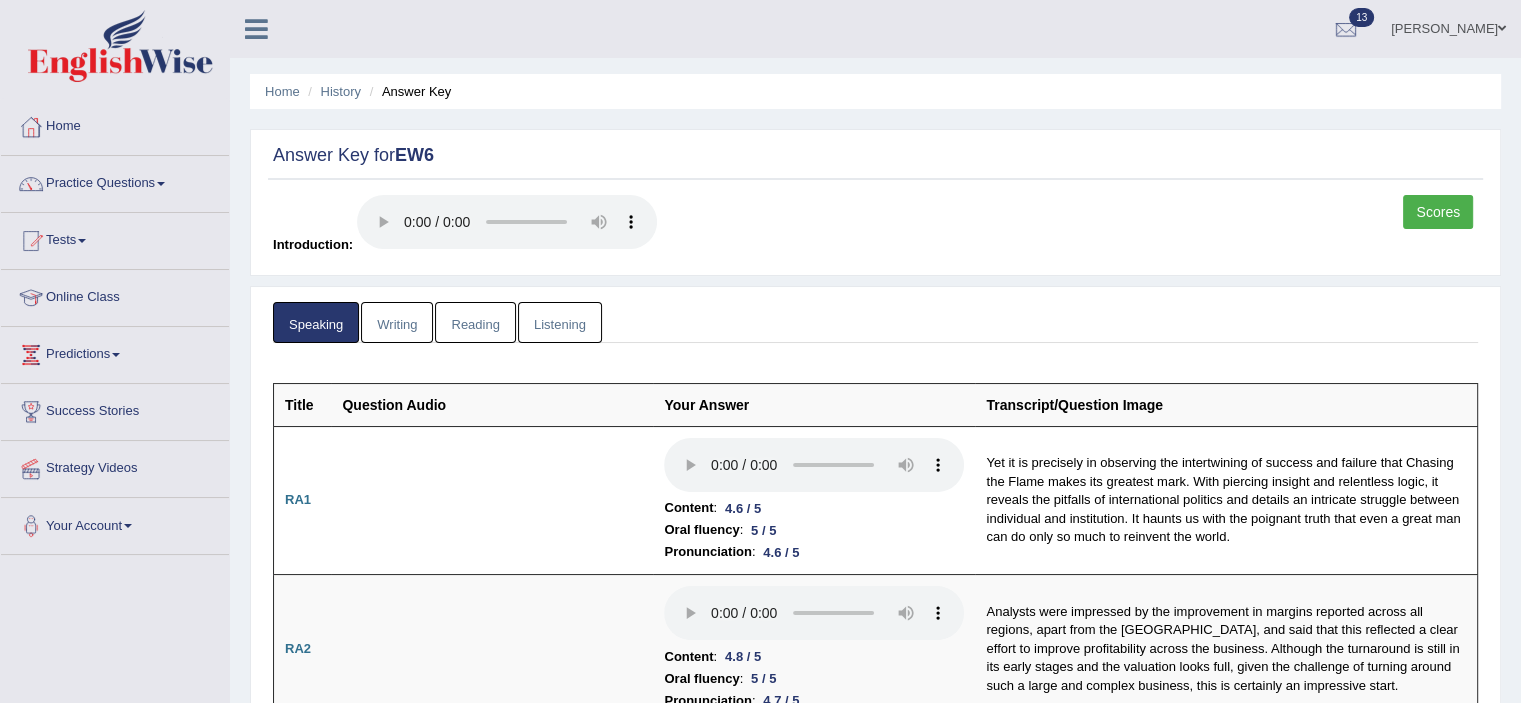 click on "Writing" at bounding box center (397, 322) 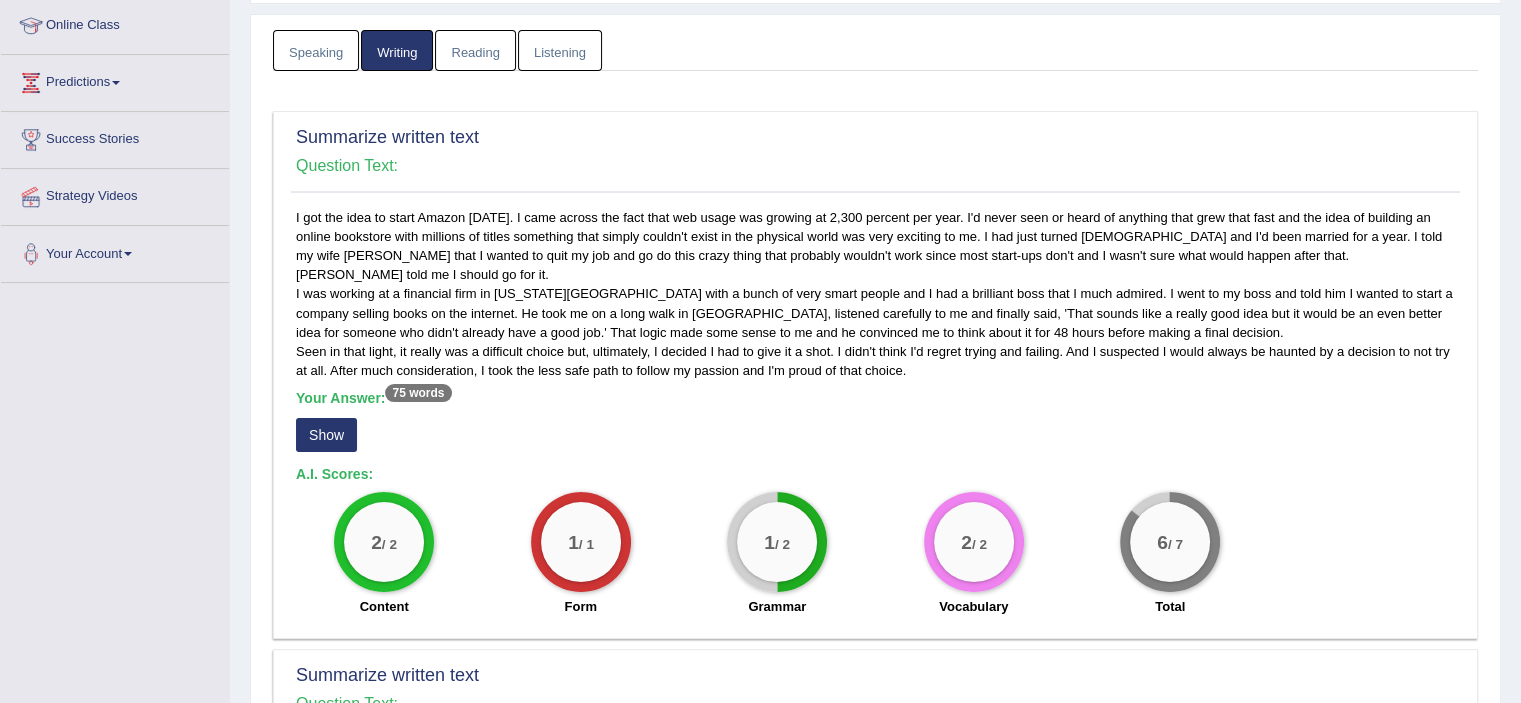 scroll, scrollTop: 0, scrollLeft: 0, axis: both 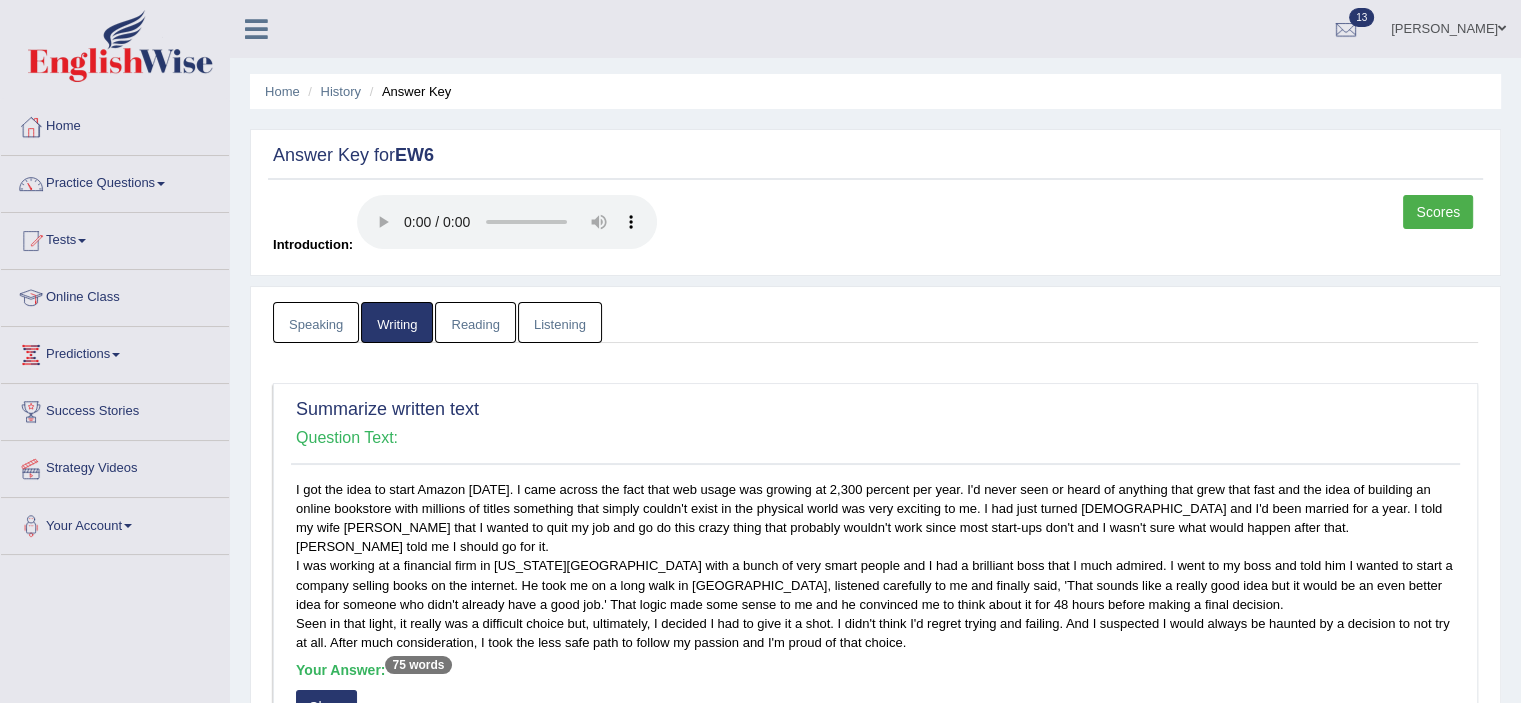 click on "Reading" at bounding box center [475, 322] 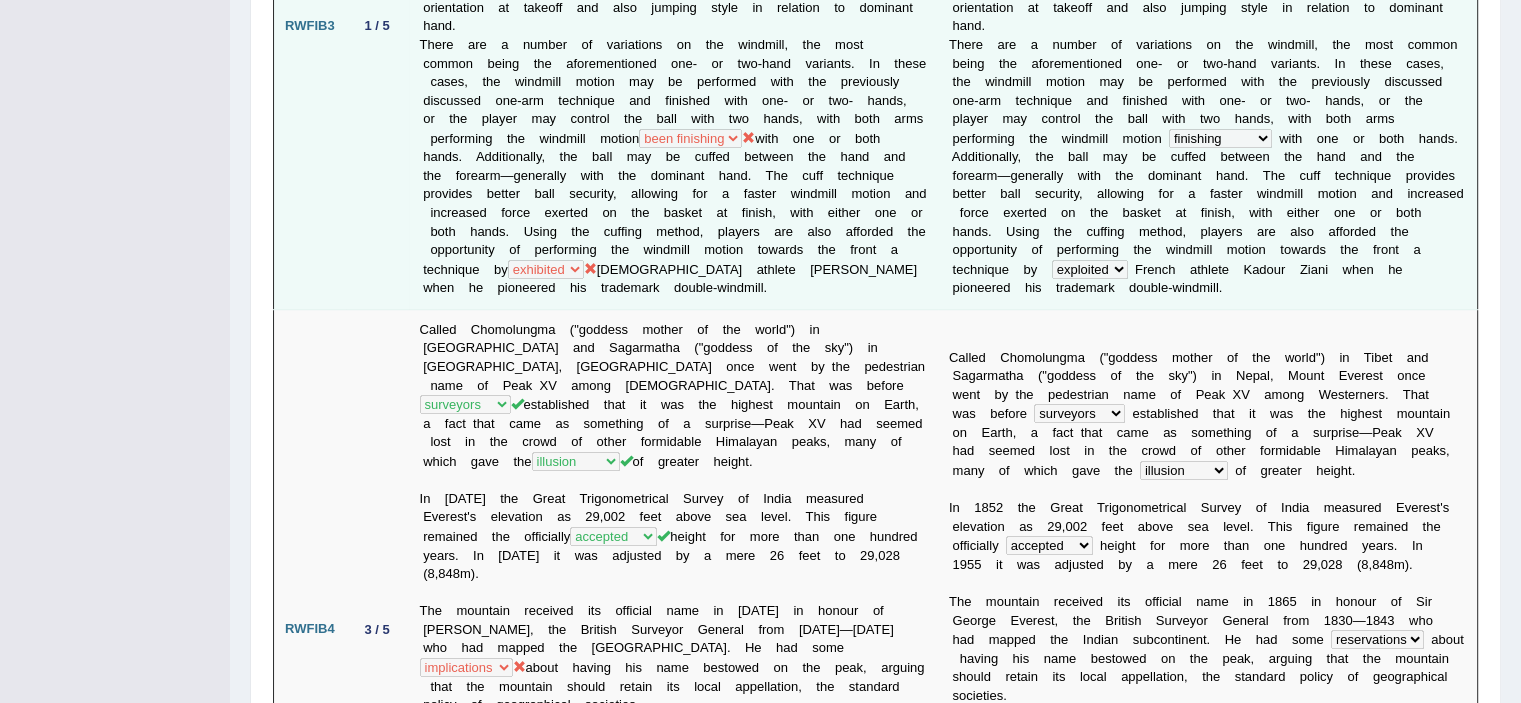 scroll, scrollTop: 0, scrollLeft: 0, axis: both 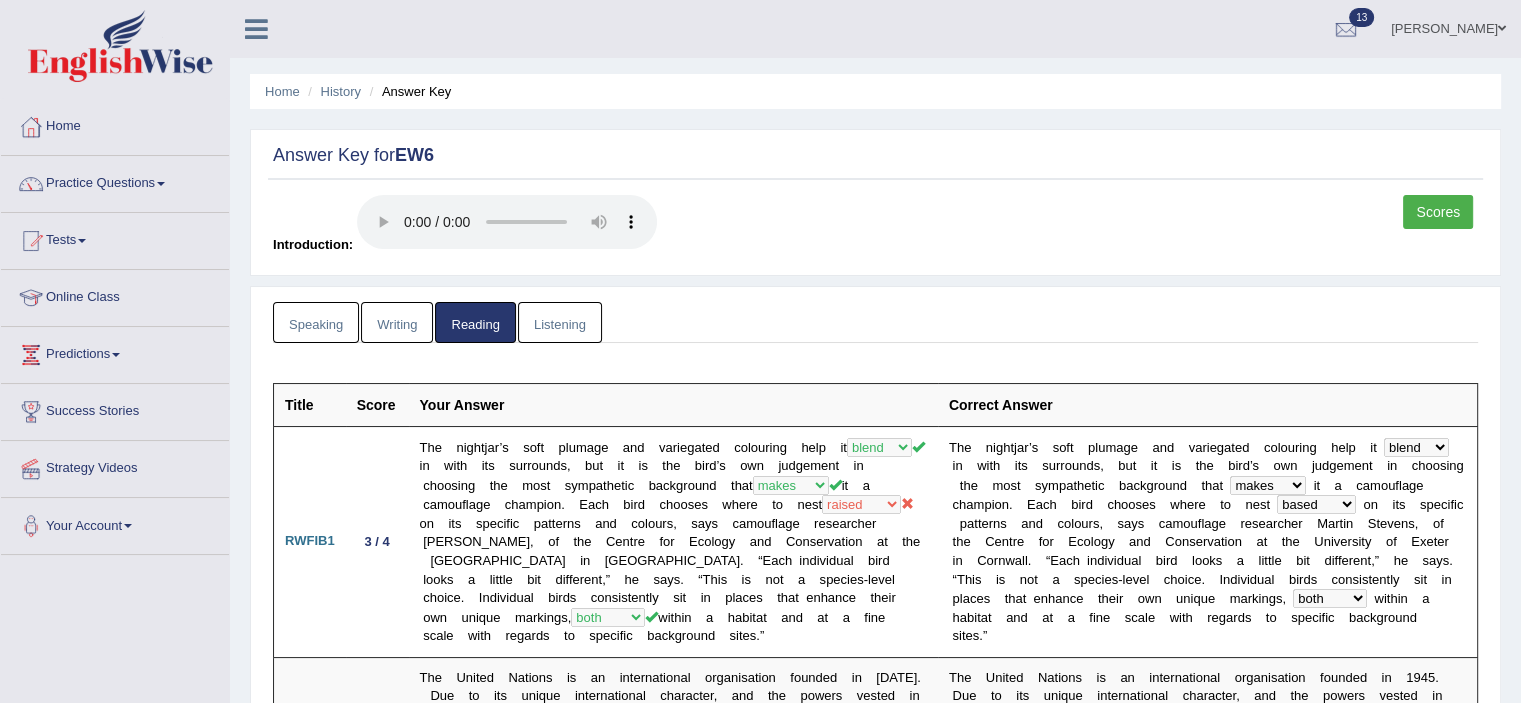click on "Listening" at bounding box center [560, 322] 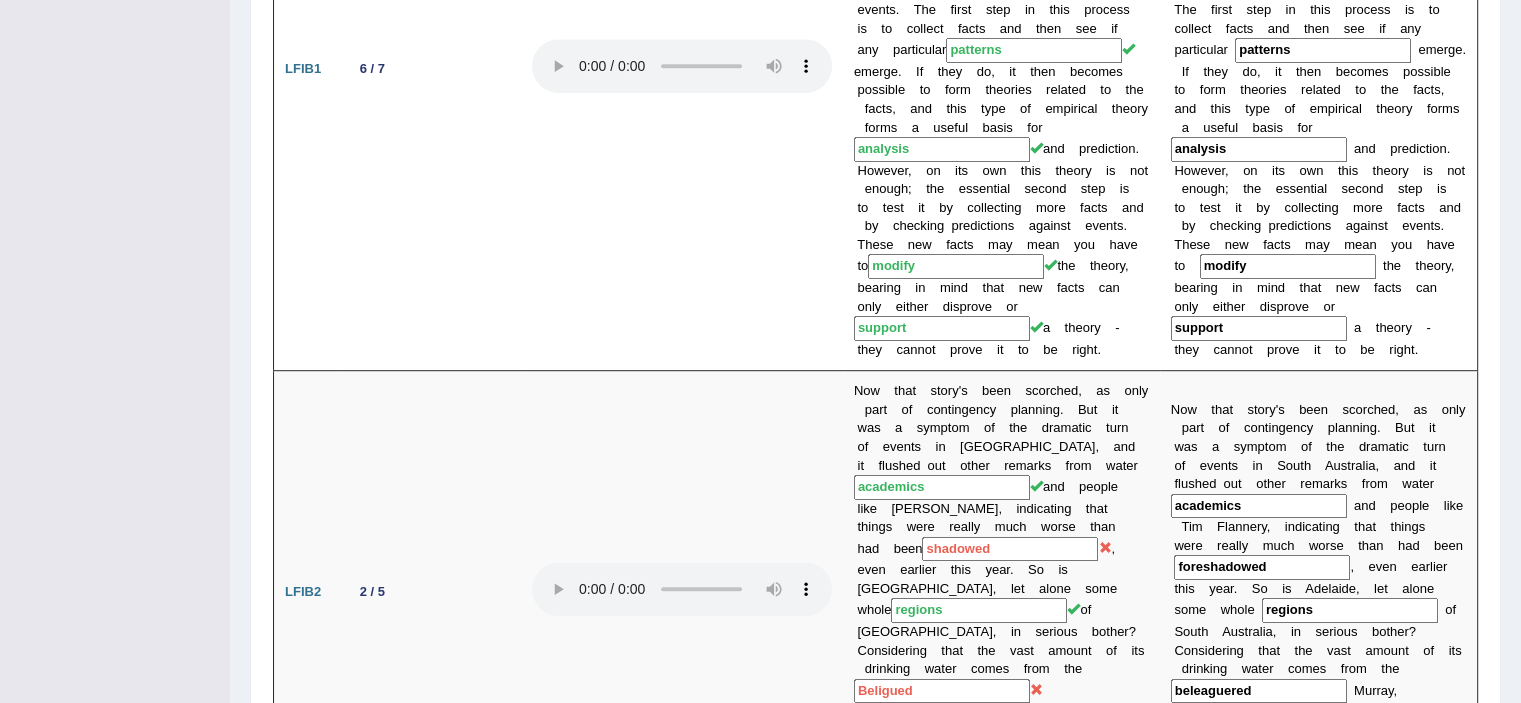 scroll, scrollTop: 1276, scrollLeft: 0, axis: vertical 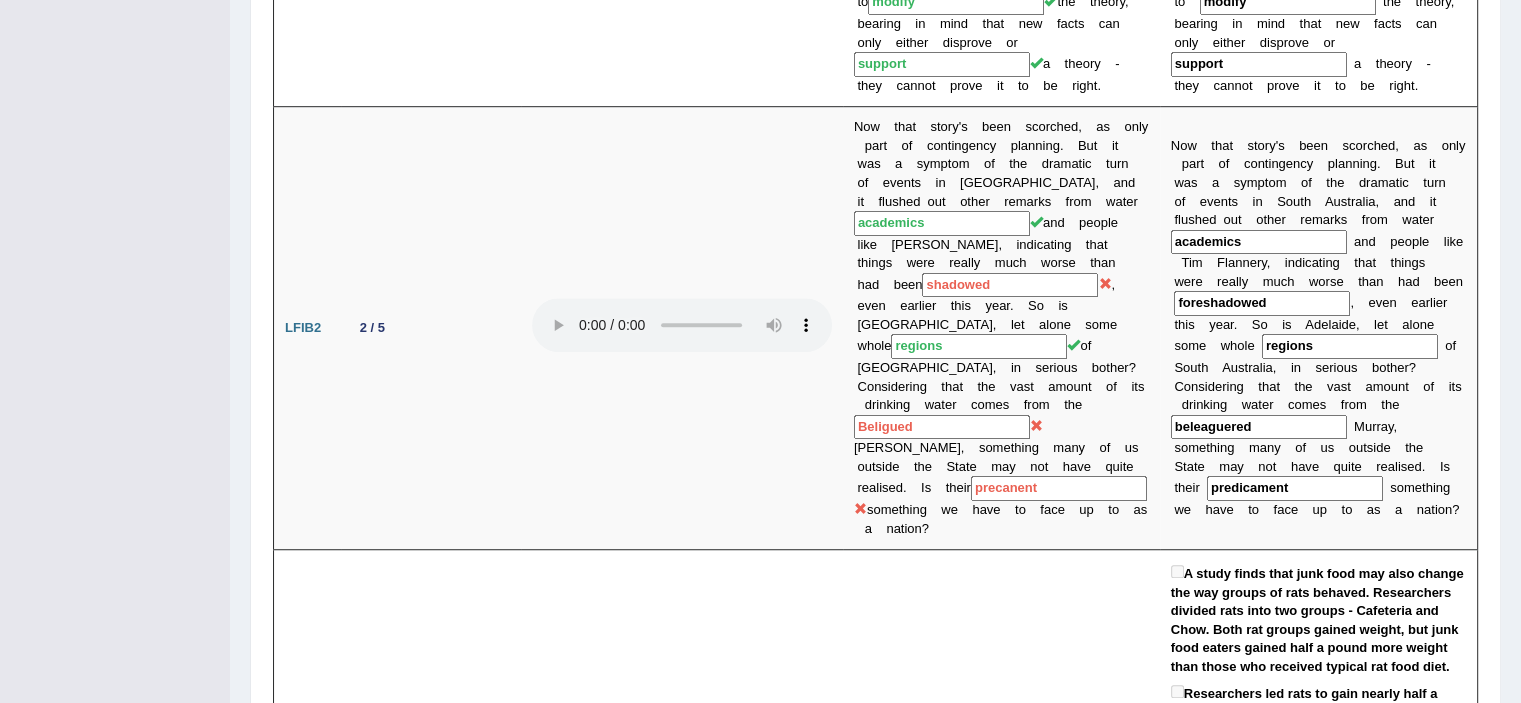 click at bounding box center (682, 821) 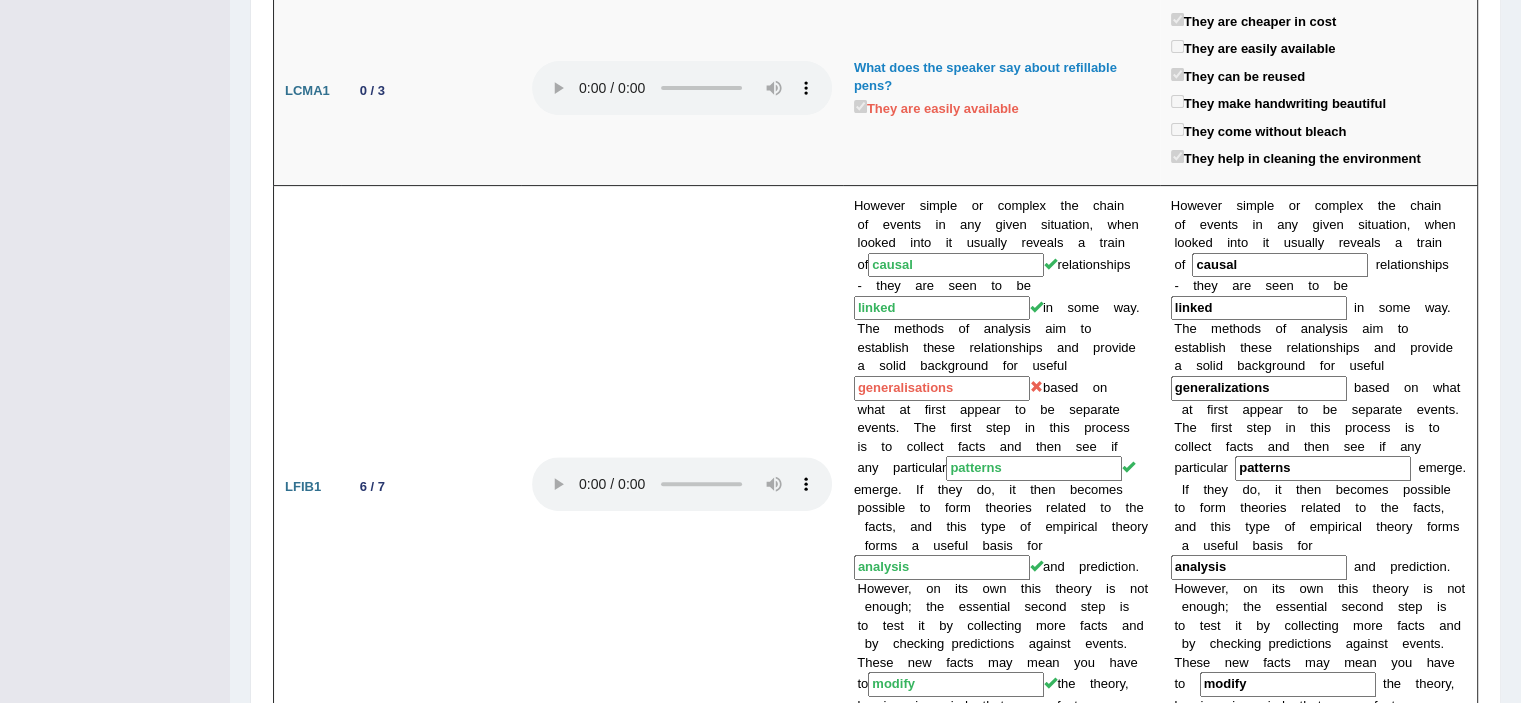 scroll, scrollTop: 0, scrollLeft: 0, axis: both 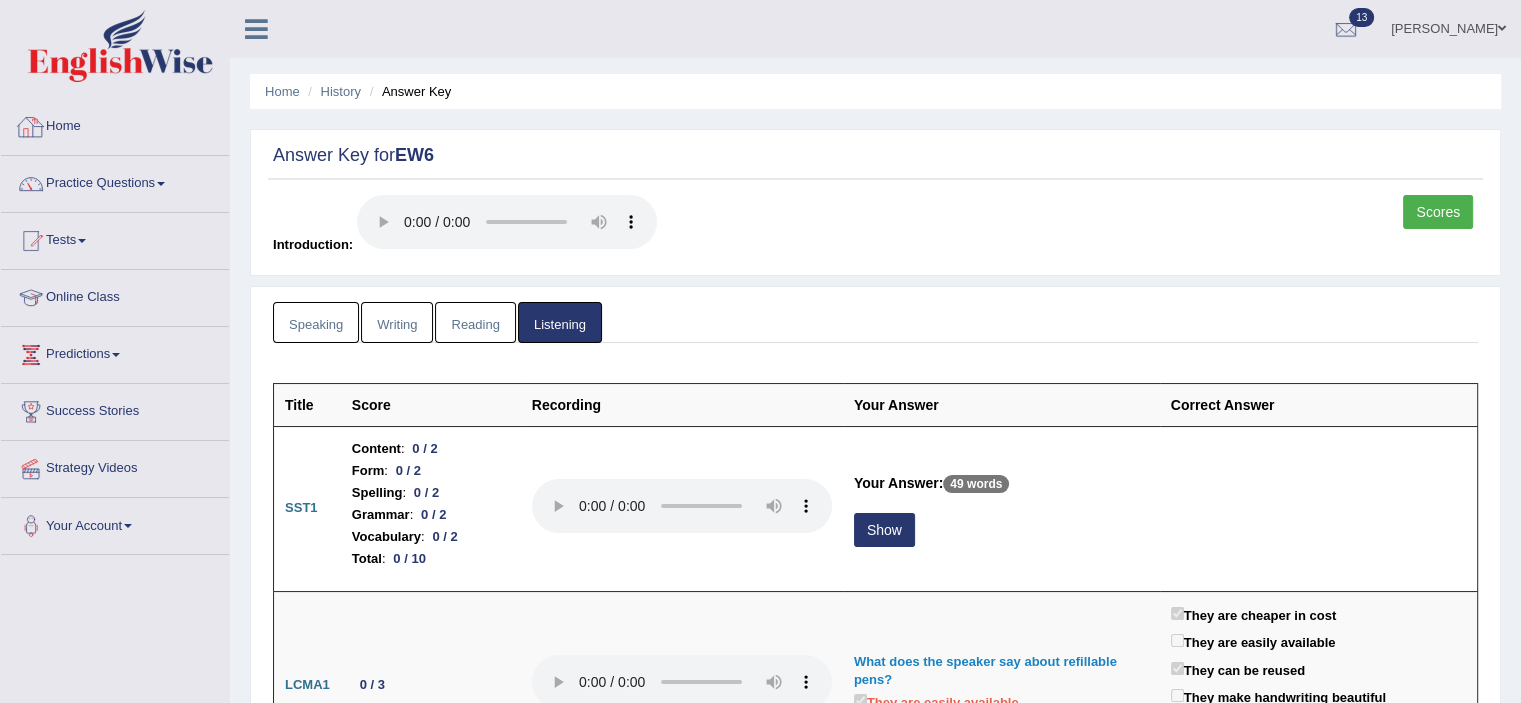 click at bounding box center [31, 127] 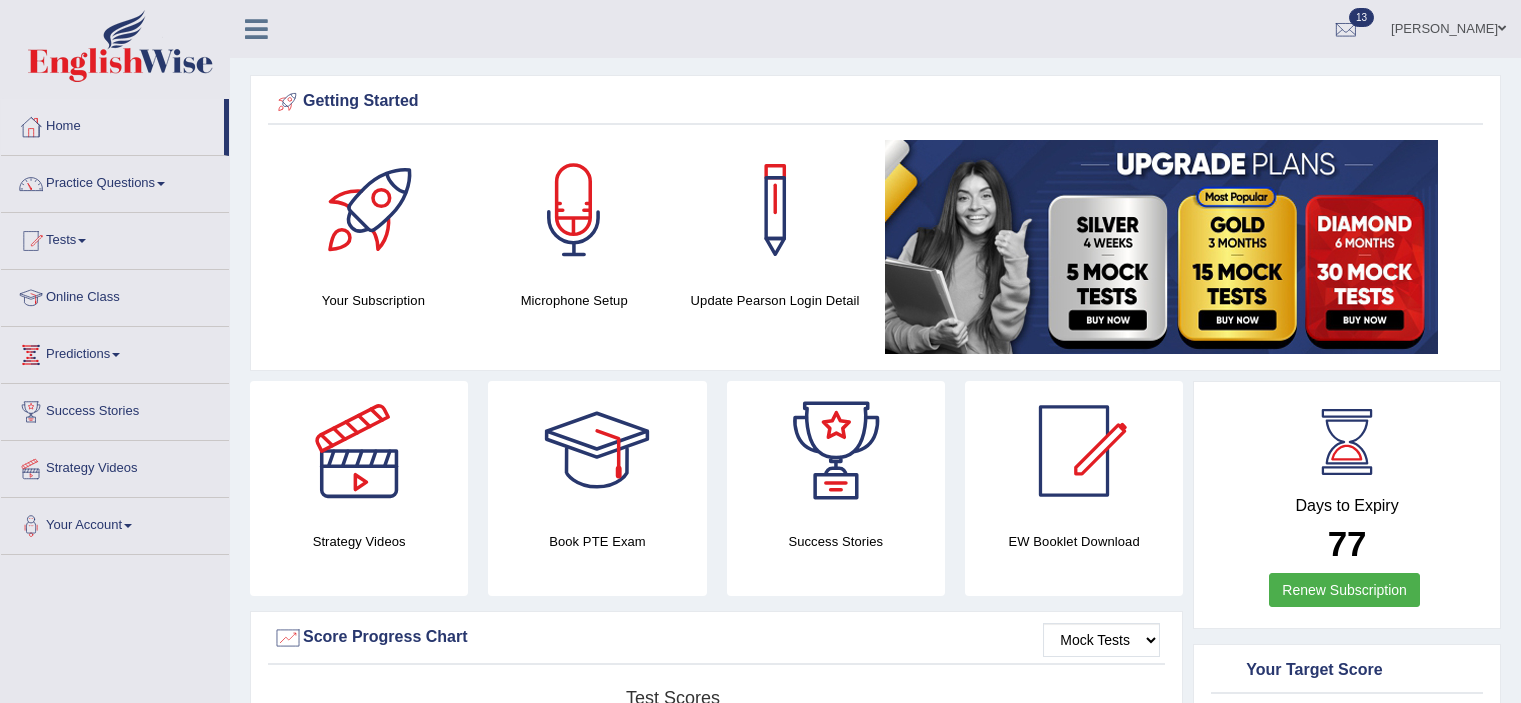 scroll, scrollTop: 0, scrollLeft: 0, axis: both 